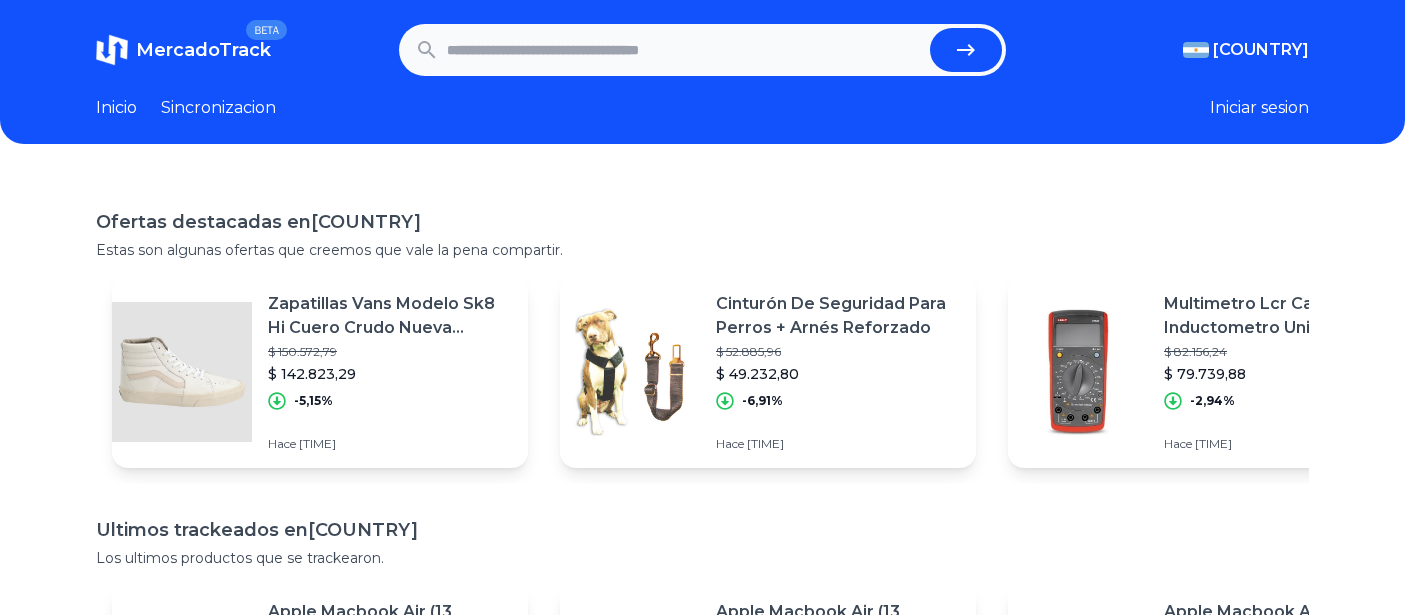 scroll, scrollTop: 0, scrollLeft: 0, axis: both 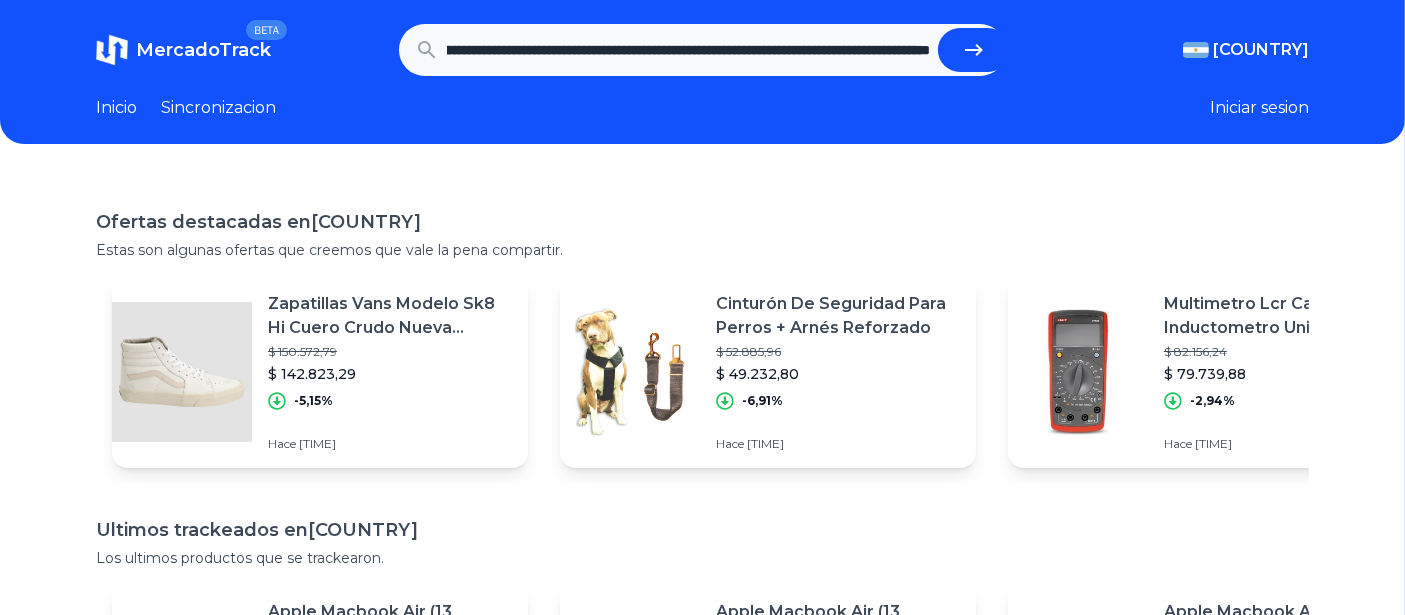 type on "**********" 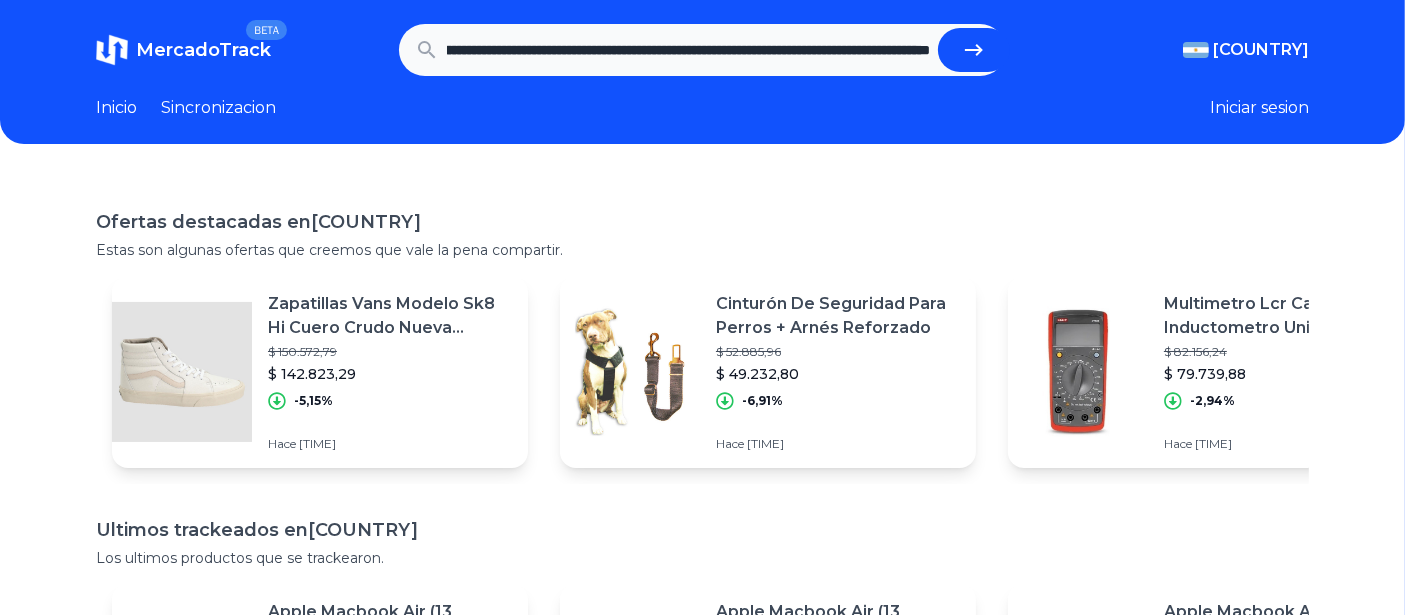 click at bounding box center (974, 50) 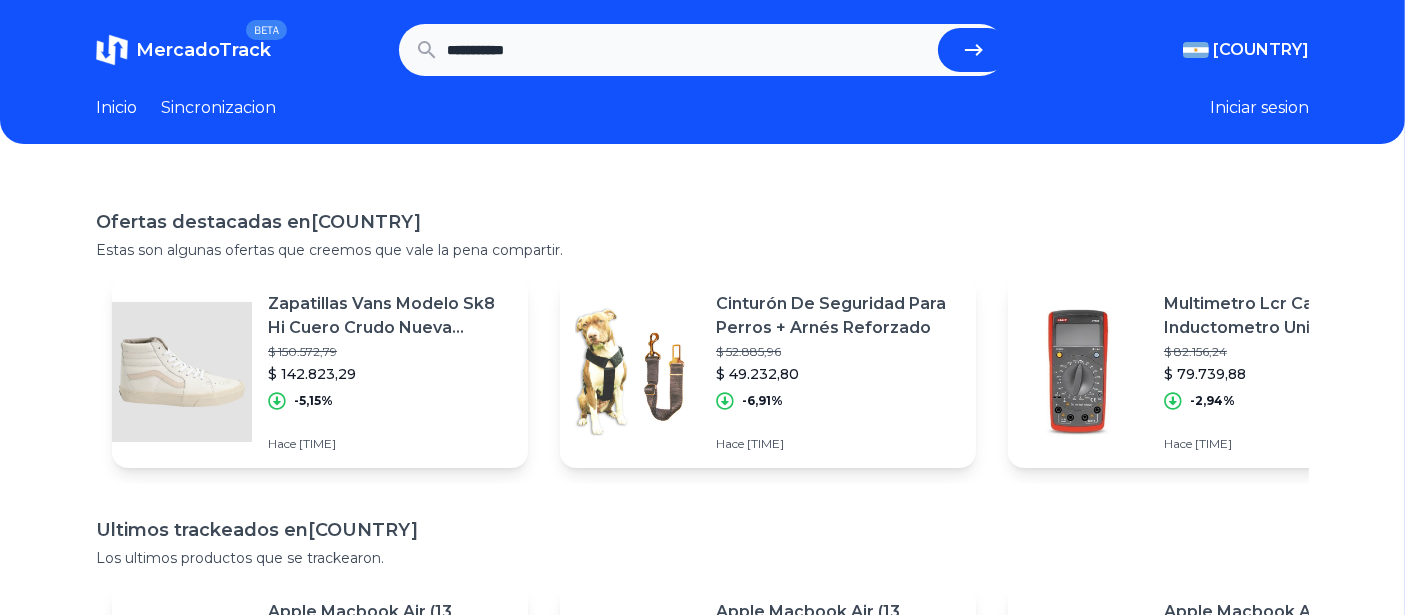 scroll, scrollTop: 0, scrollLeft: 0, axis: both 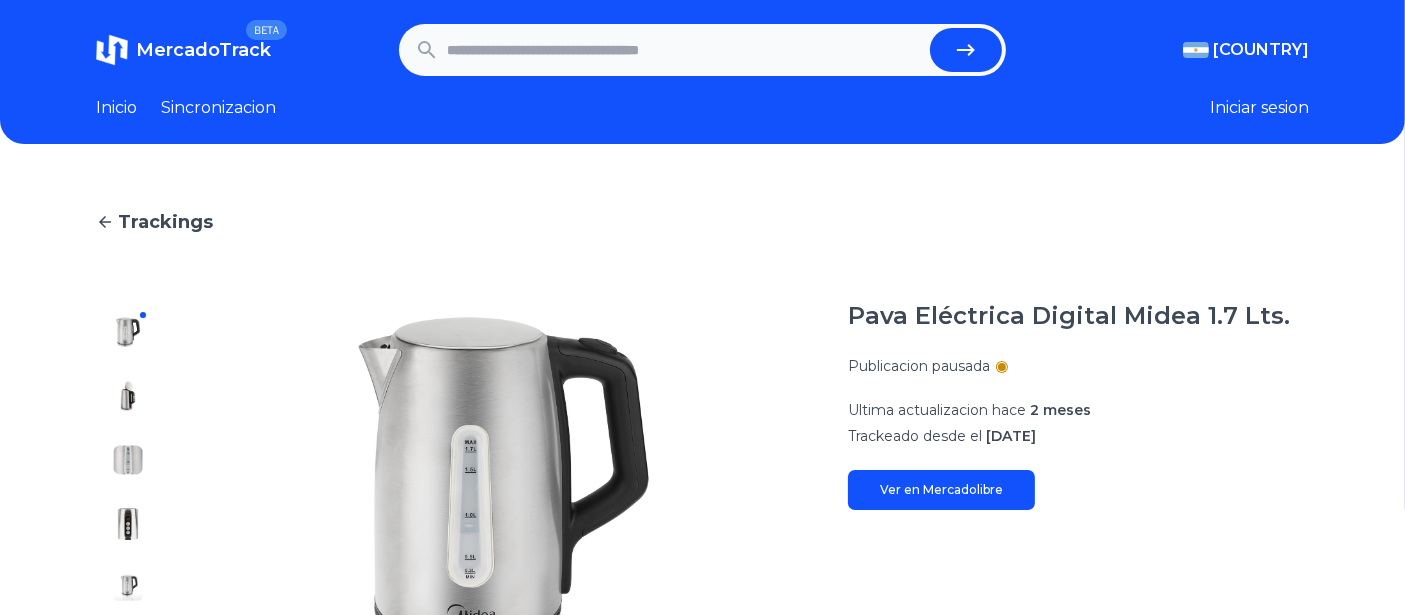 click at bounding box center (684, 50) 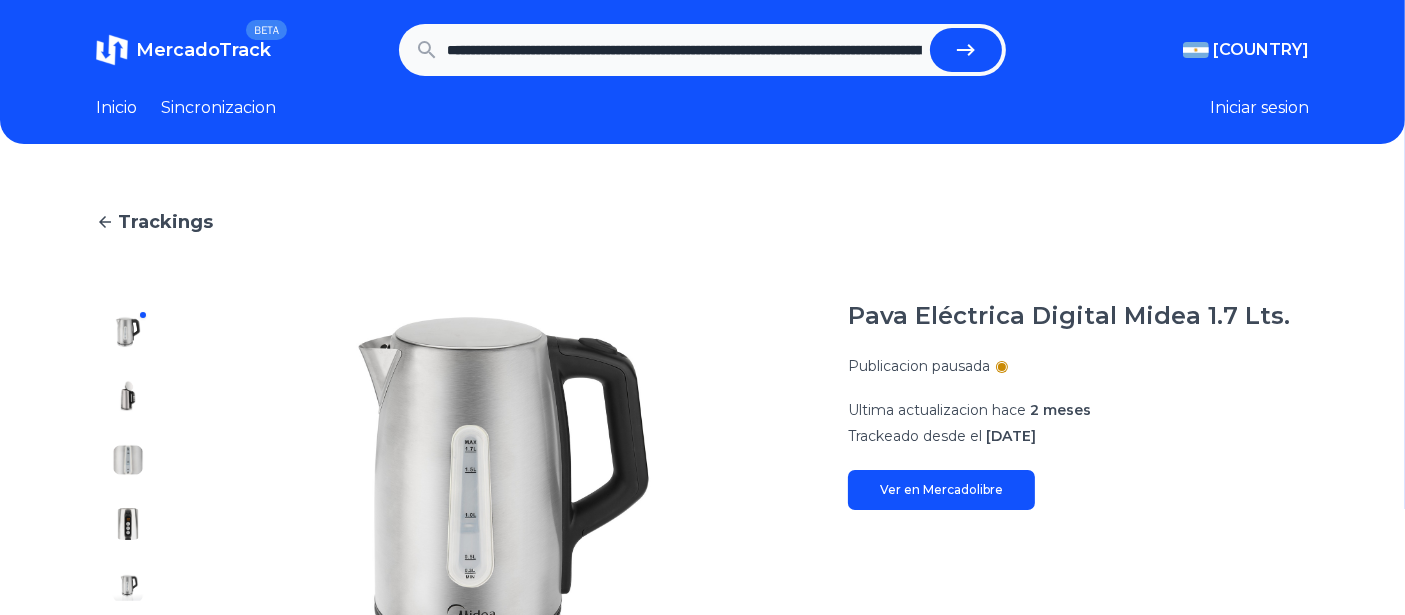 scroll, scrollTop: 0, scrollLeft: 1900, axis: horizontal 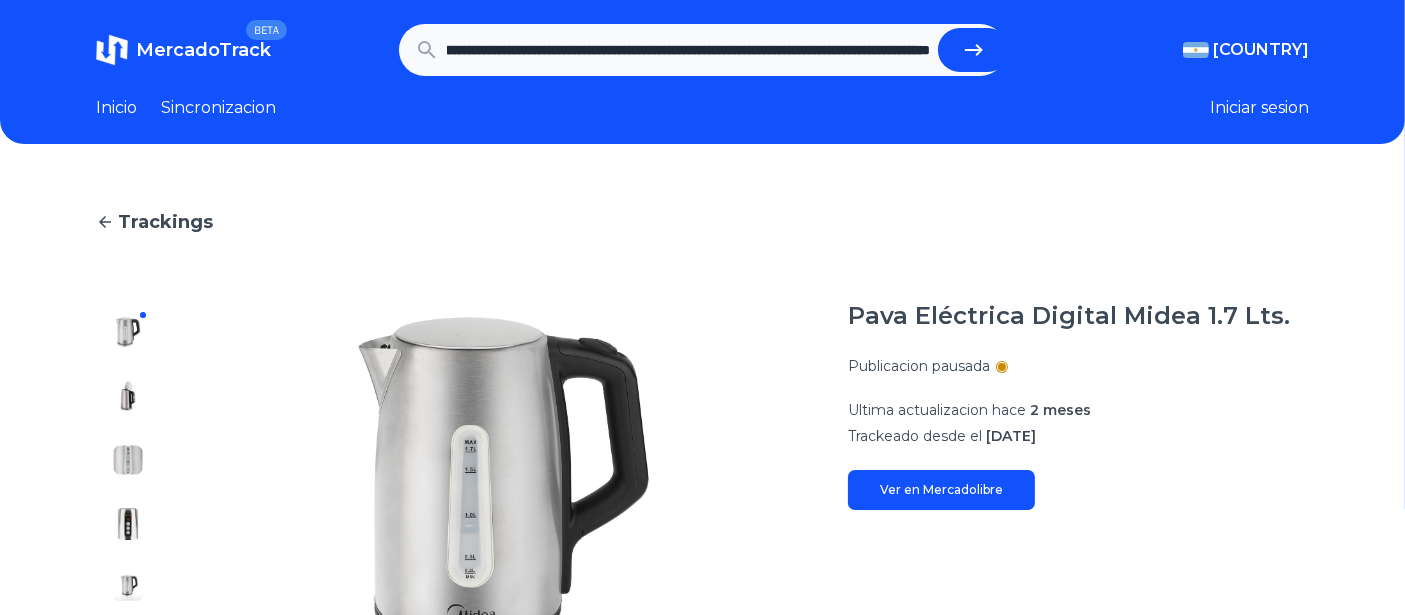 type on "**********" 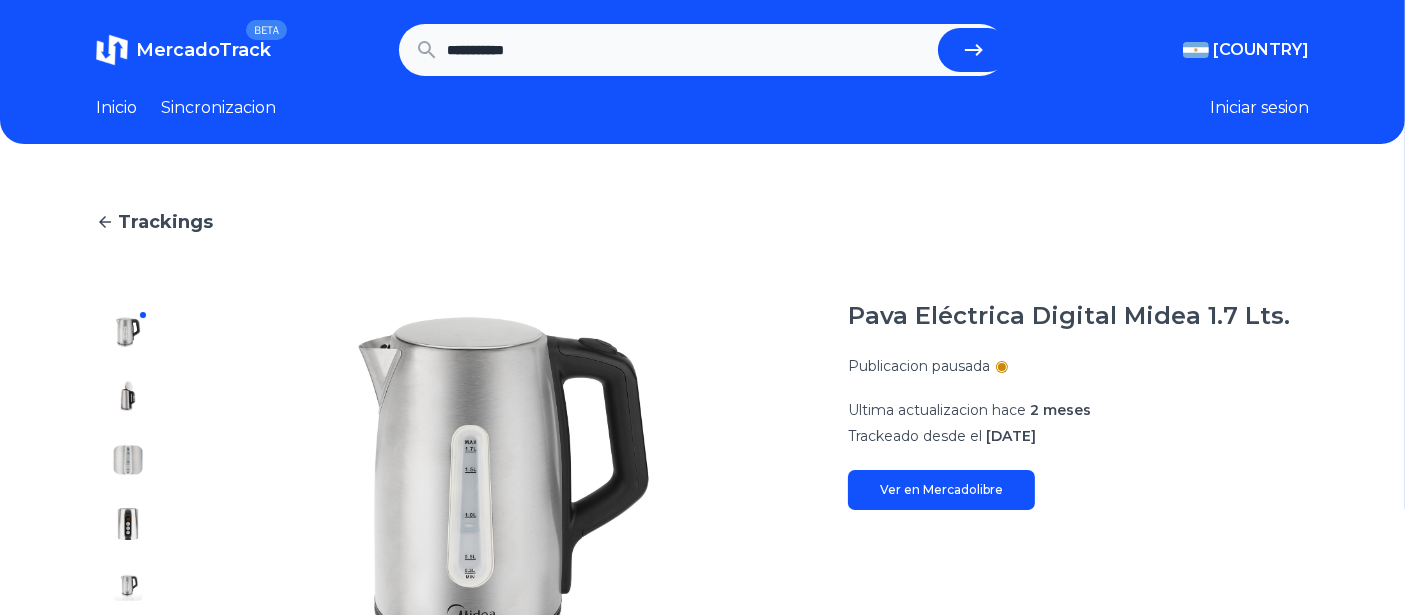 scroll, scrollTop: 0, scrollLeft: 0, axis: both 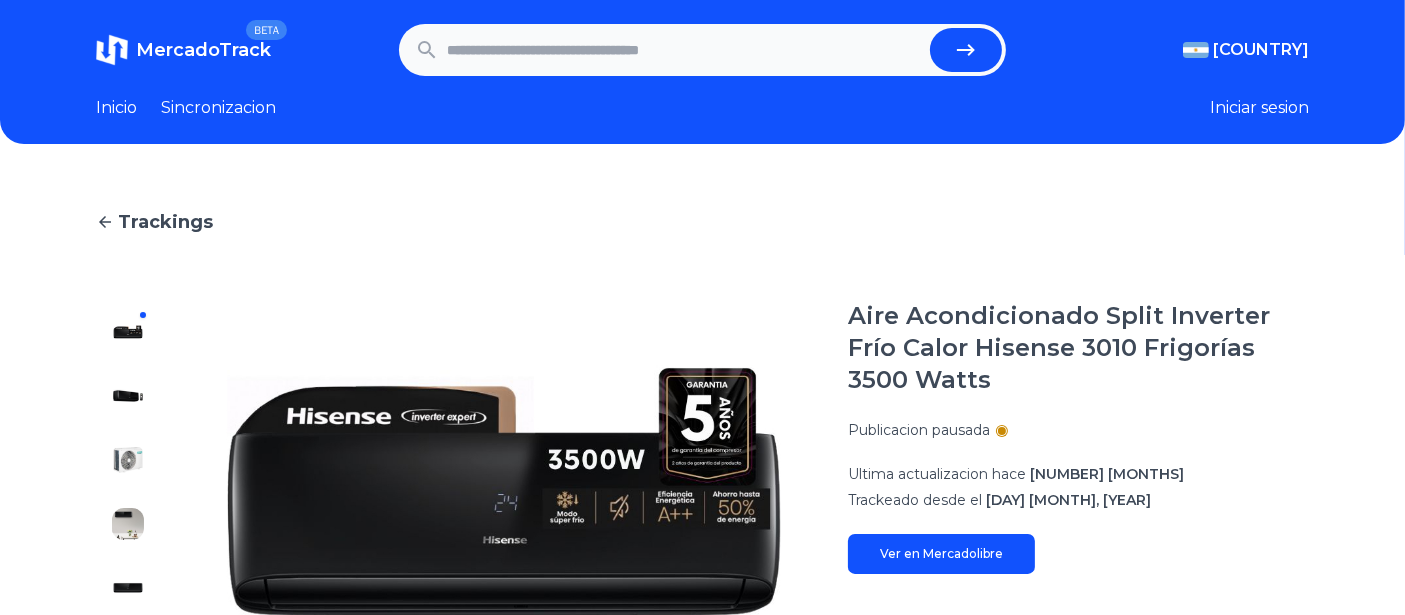 click at bounding box center [684, 50] 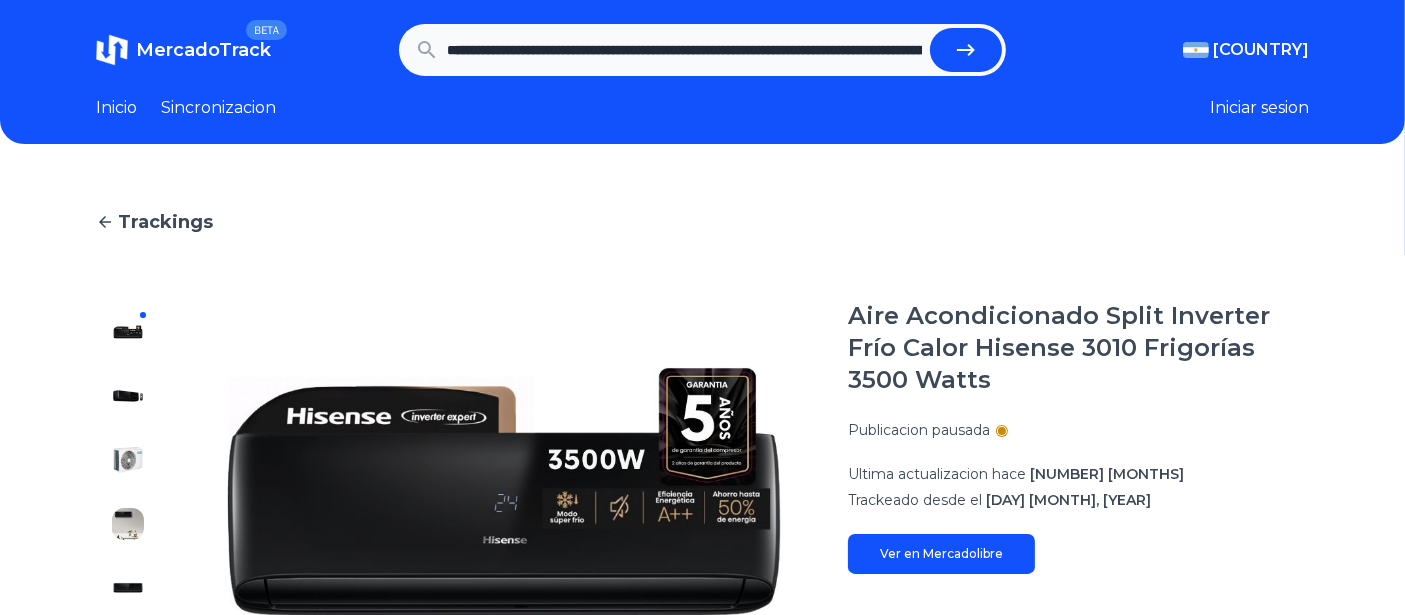 scroll, scrollTop: 0, scrollLeft: 2409, axis: horizontal 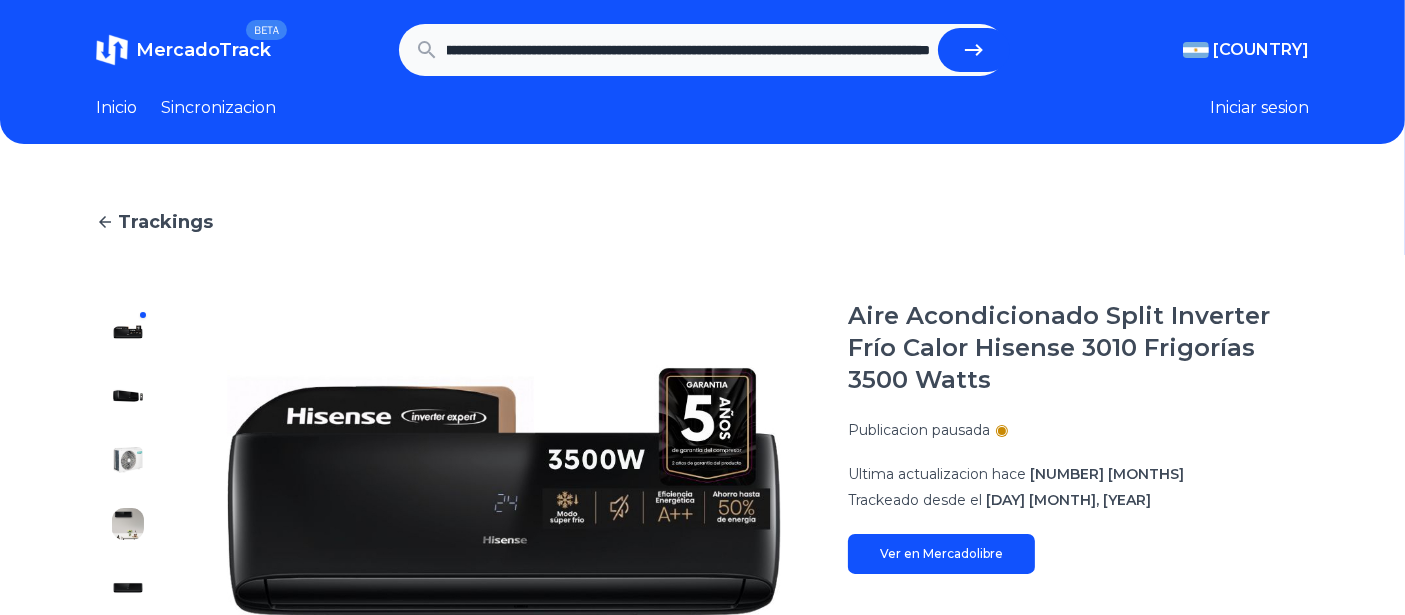 type on "**********" 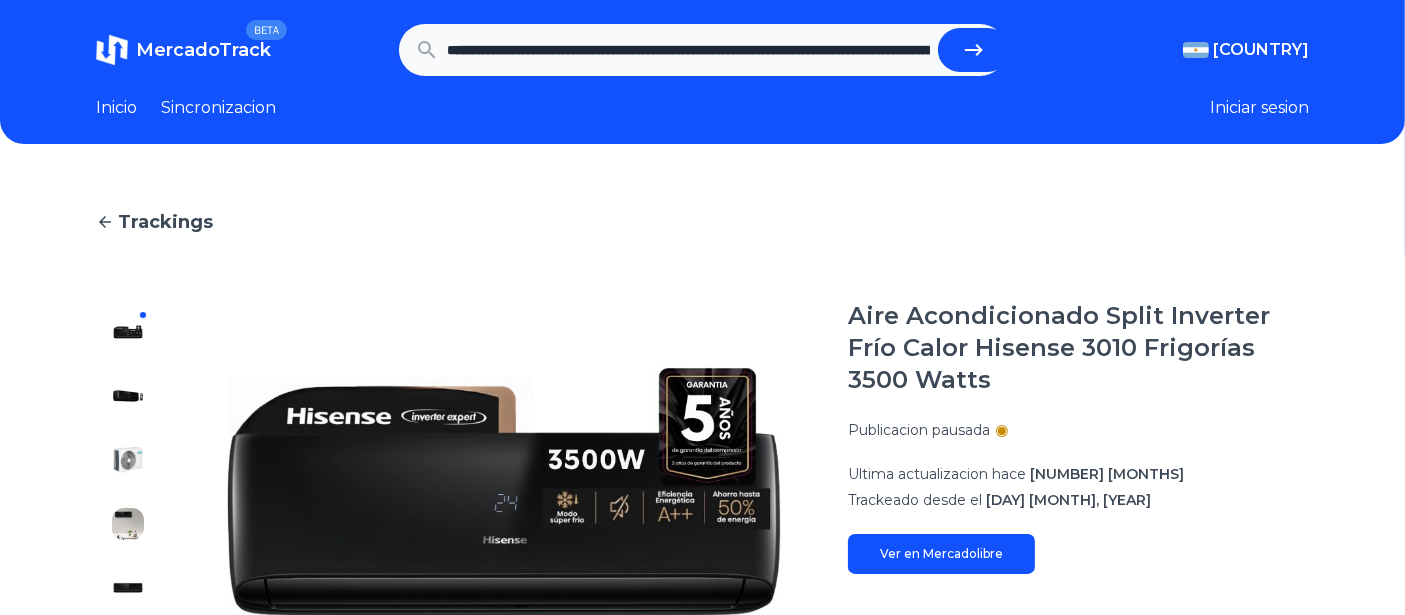 click at bounding box center (974, 50) 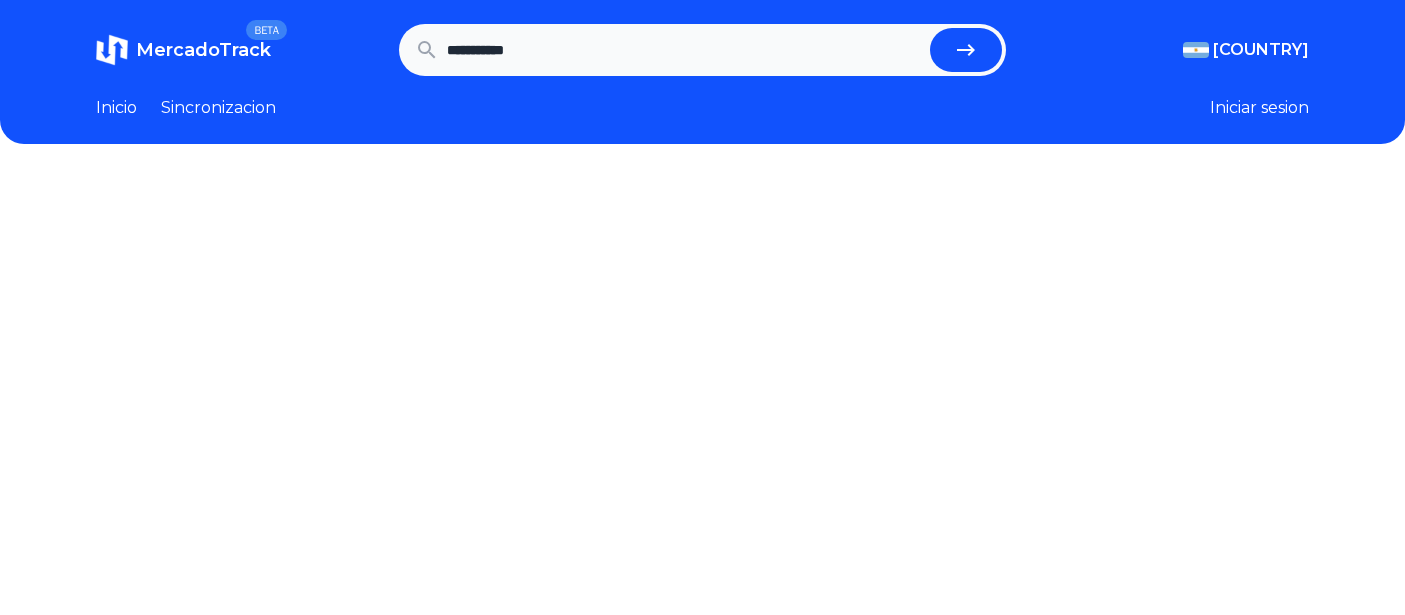 scroll, scrollTop: 0, scrollLeft: 0, axis: both 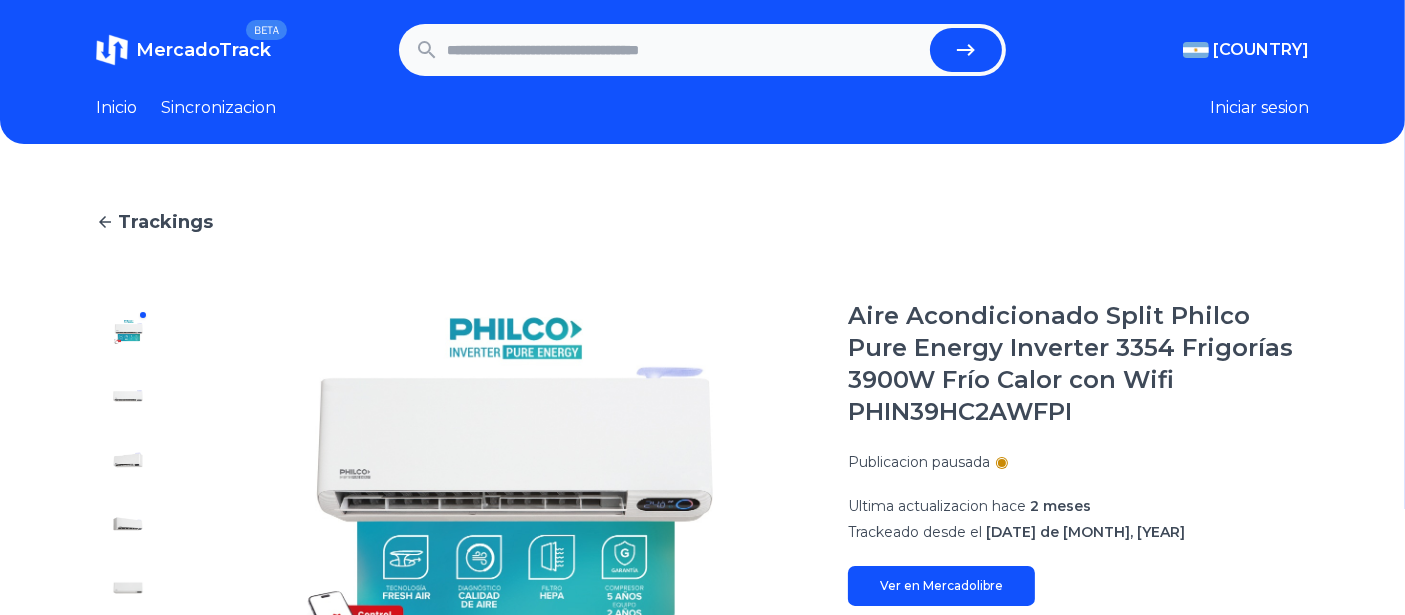 click at bounding box center (684, 50) 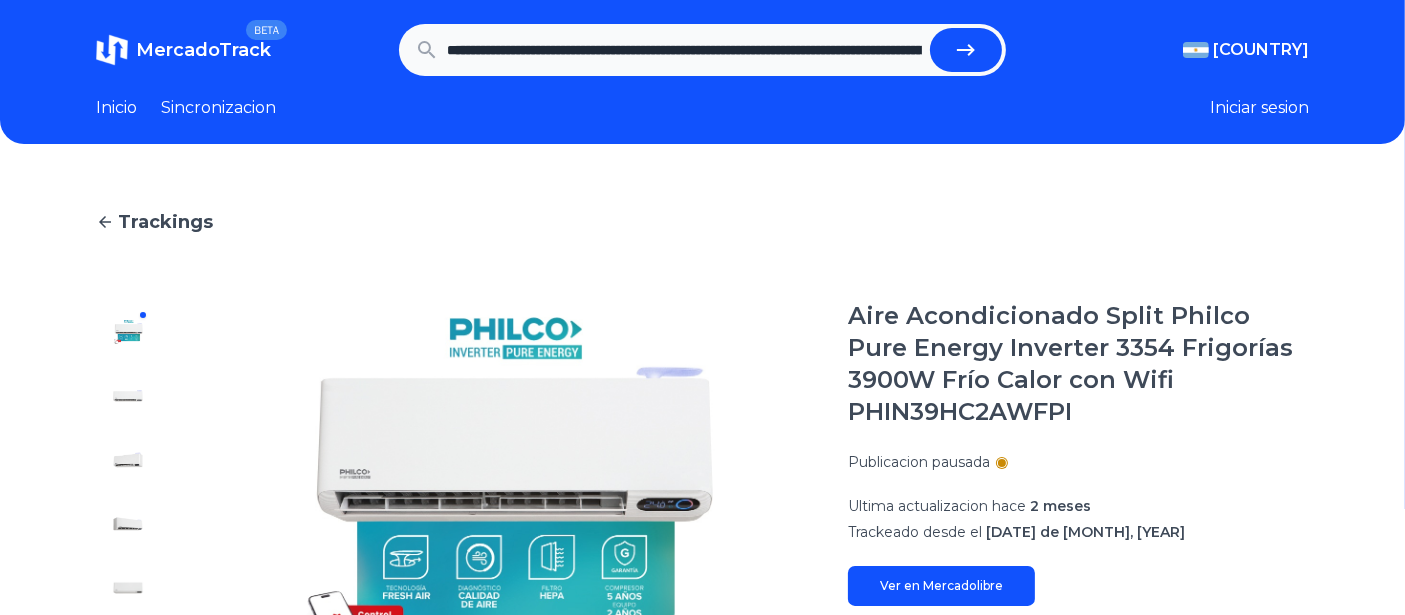 scroll, scrollTop: 0, scrollLeft: 1923, axis: horizontal 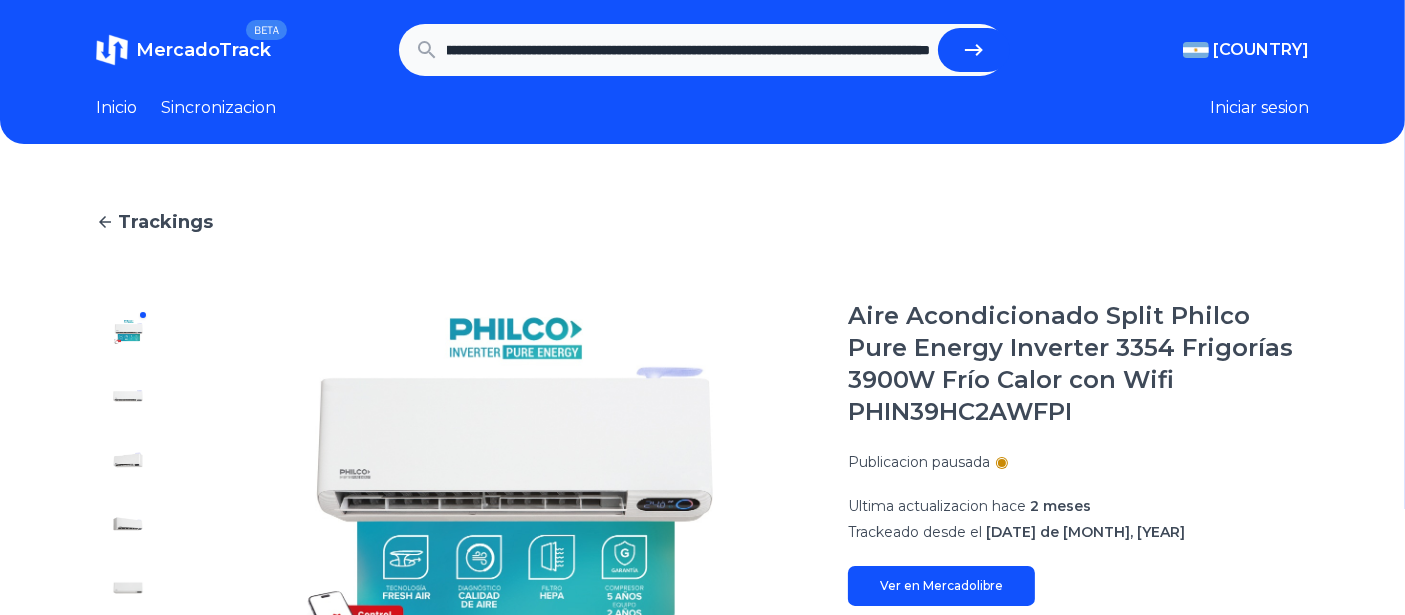 type on "**********" 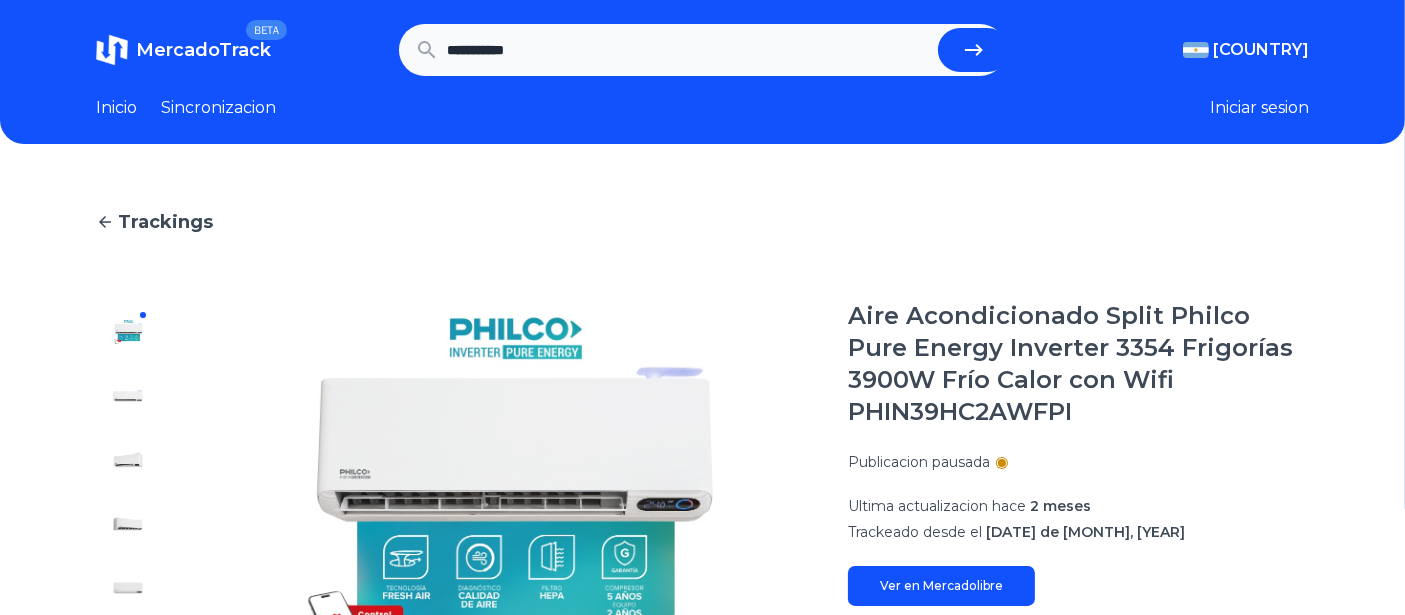 scroll, scrollTop: 0, scrollLeft: 0, axis: both 